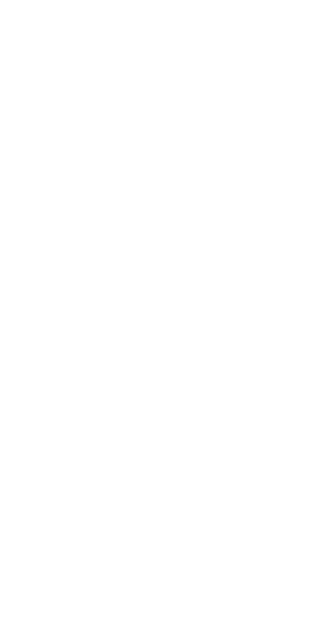 scroll, scrollTop: 0, scrollLeft: 0, axis: both 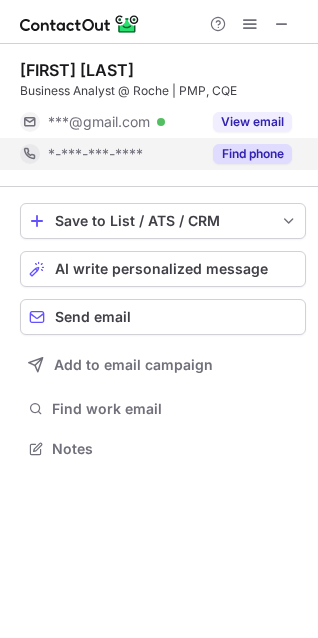 click on "Find phone" at bounding box center [252, 154] 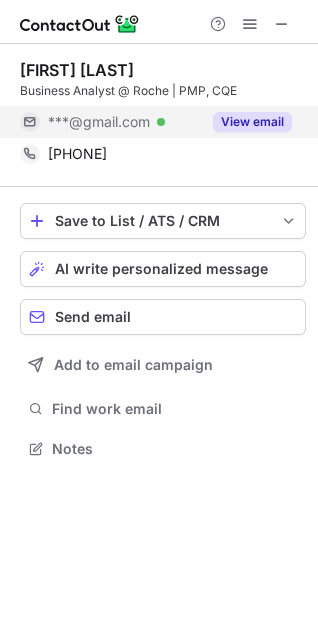 click on "View email" at bounding box center (252, 122) 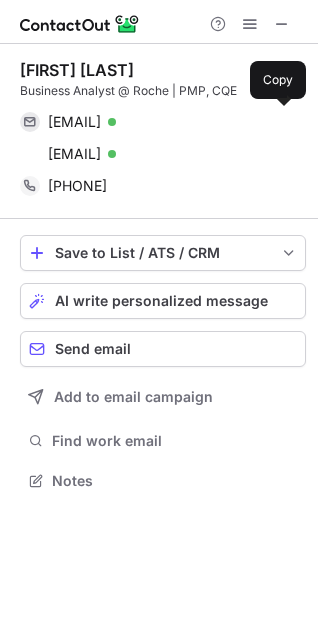 scroll, scrollTop: 10, scrollLeft: 10, axis: both 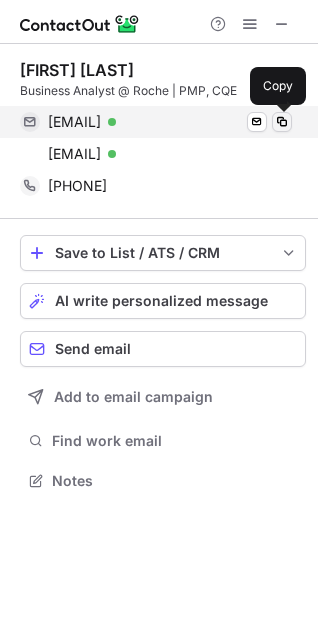 click at bounding box center [282, 122] 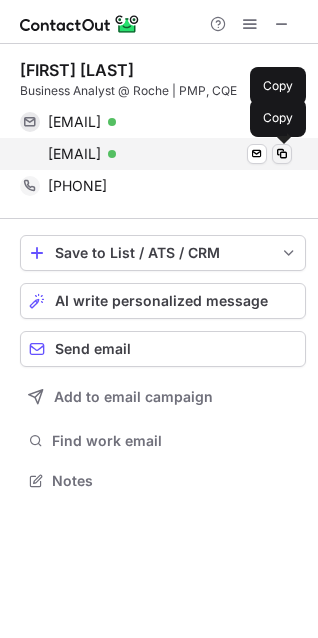 click at bounding box center (282, 154) 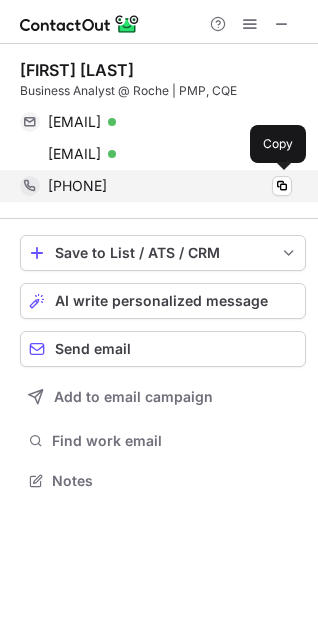 drag, startPoint x: 43, startPoint y: 114, endPoint x: 179, endPoint y: 179, distance: 150.73486 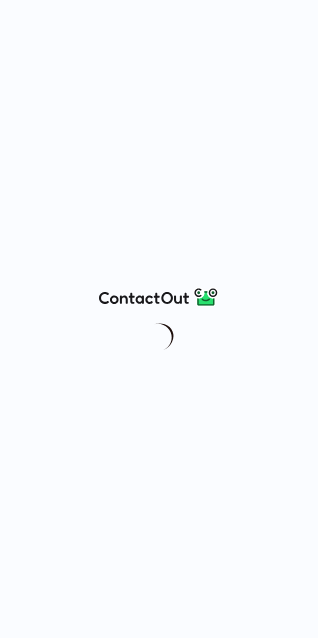 scroll, scrollTop: 0, scrollLeft: 0, axis: both 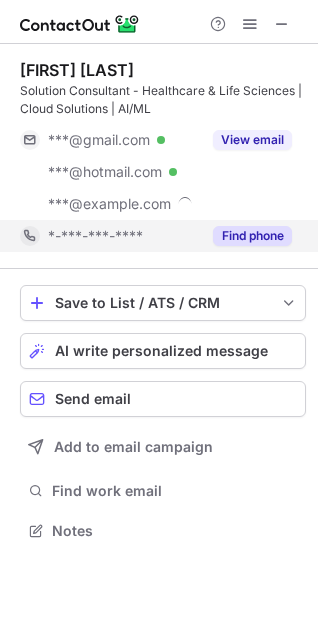 click on "Find phone" at bounding box center [252, 236] 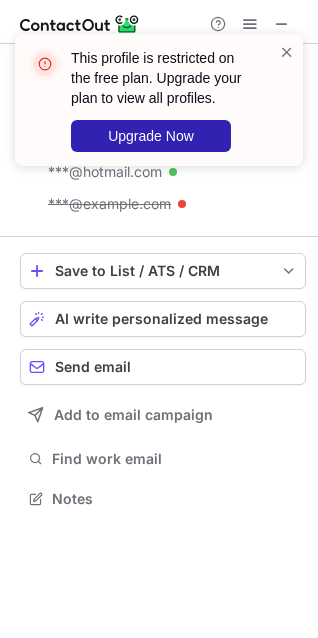 scroll, scrollTop: 485, scrollLeft: 318, axis: both 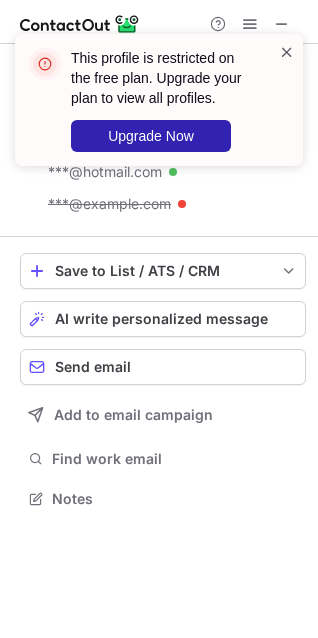click at bounding box center [287, 52] 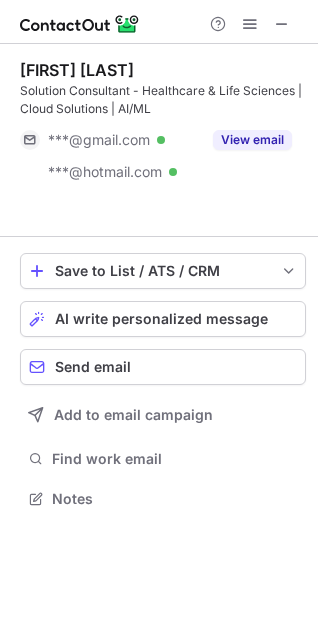 scroll, scrollTop: 453, scrollLeft: 318, axis: both 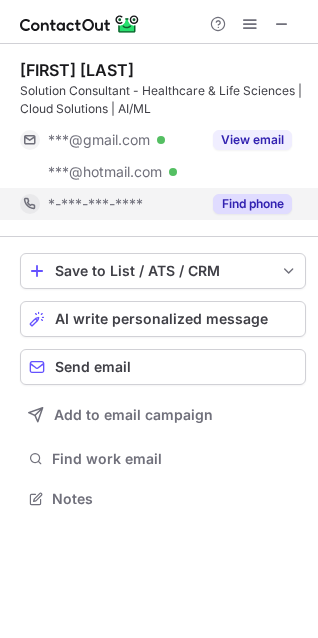 click on "Find phone" at bounding box center [246, 204] 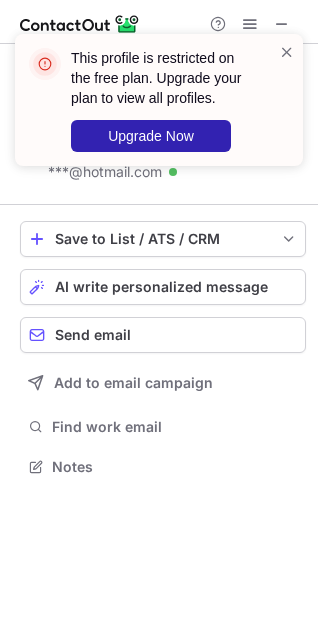 scroll, scrollTop: 453, scrollLeft: 318, axis: both 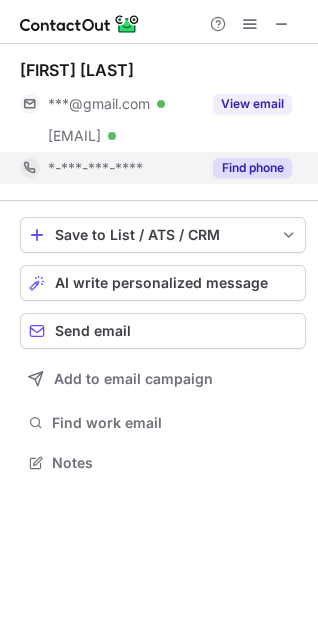 click on "Find phone" at bounding box center (246, 168) 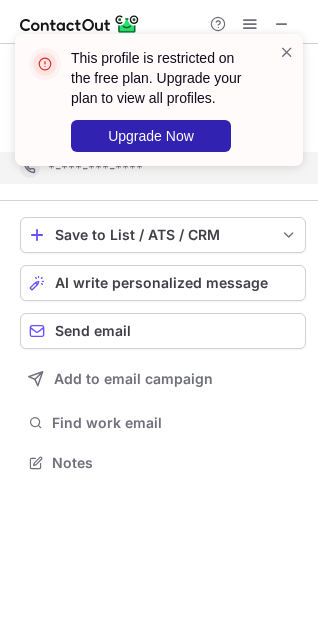 scroll, scrollTop: 441, scrollLeft: 318, axis: both 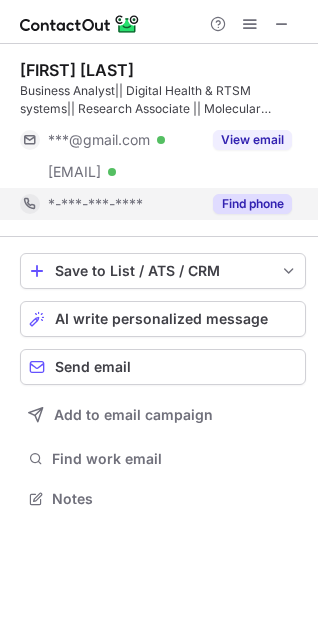 click on "Find phone" at bounding box center [252, 204] 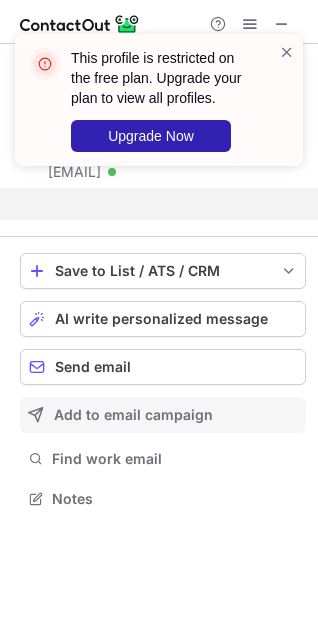 scroll, scrollTop: 453, scrollLeft: 318, axis: both 